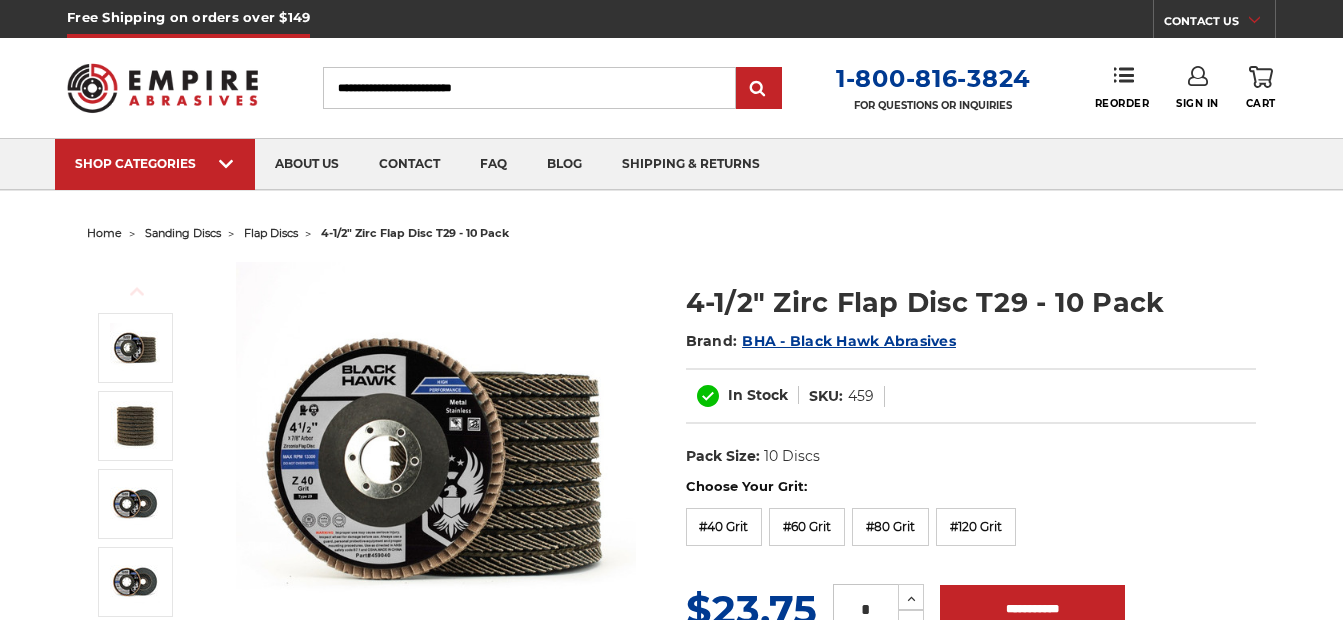 scroll, scrollTop: 0, scrollLeft: 0, axis: both 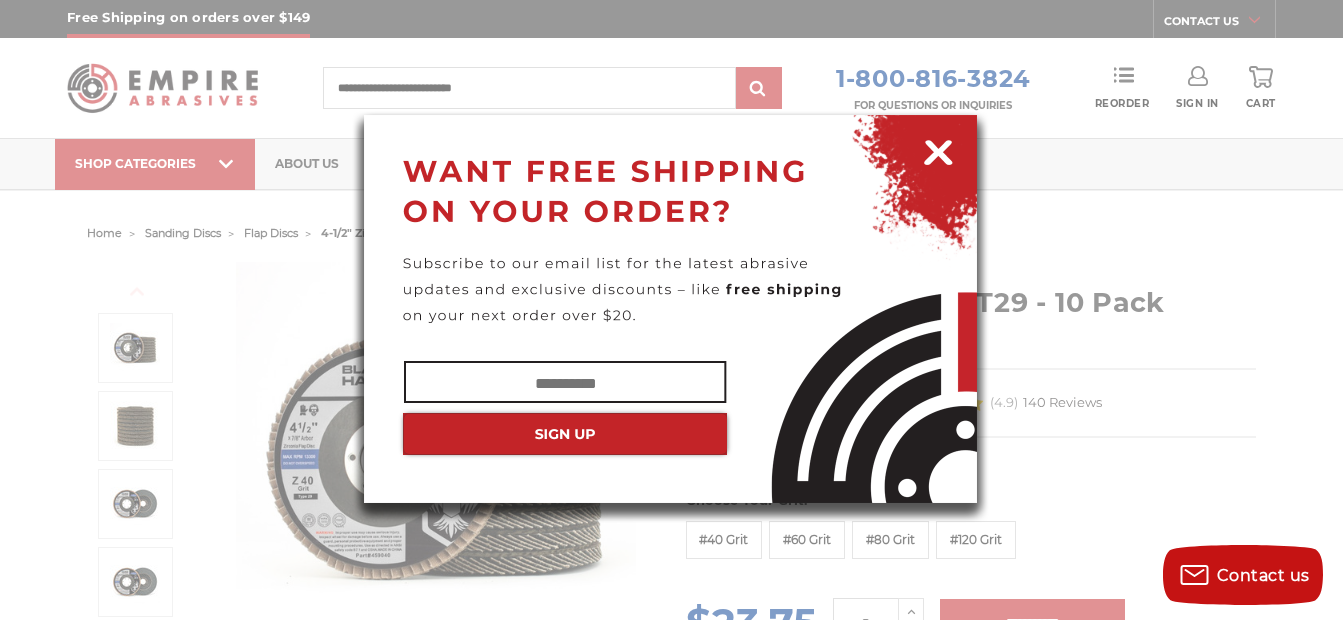 click at bounding box center [938, 149] 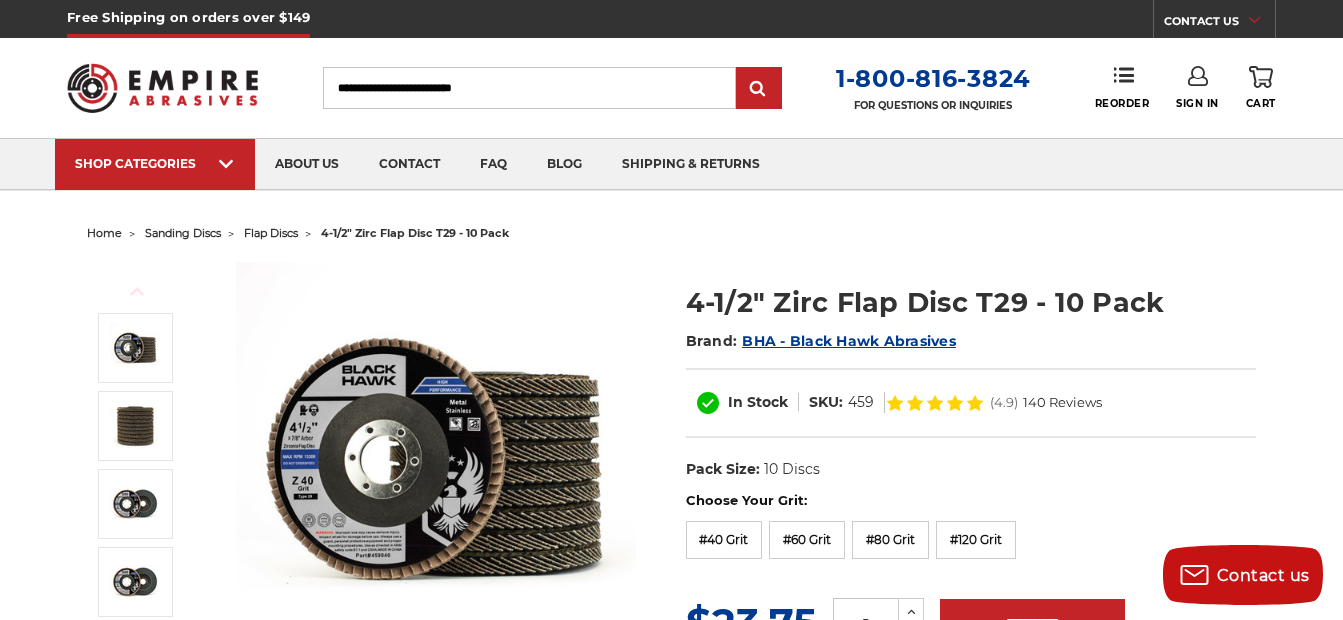 click on "sanding discs" at bounding box center (183, 233) 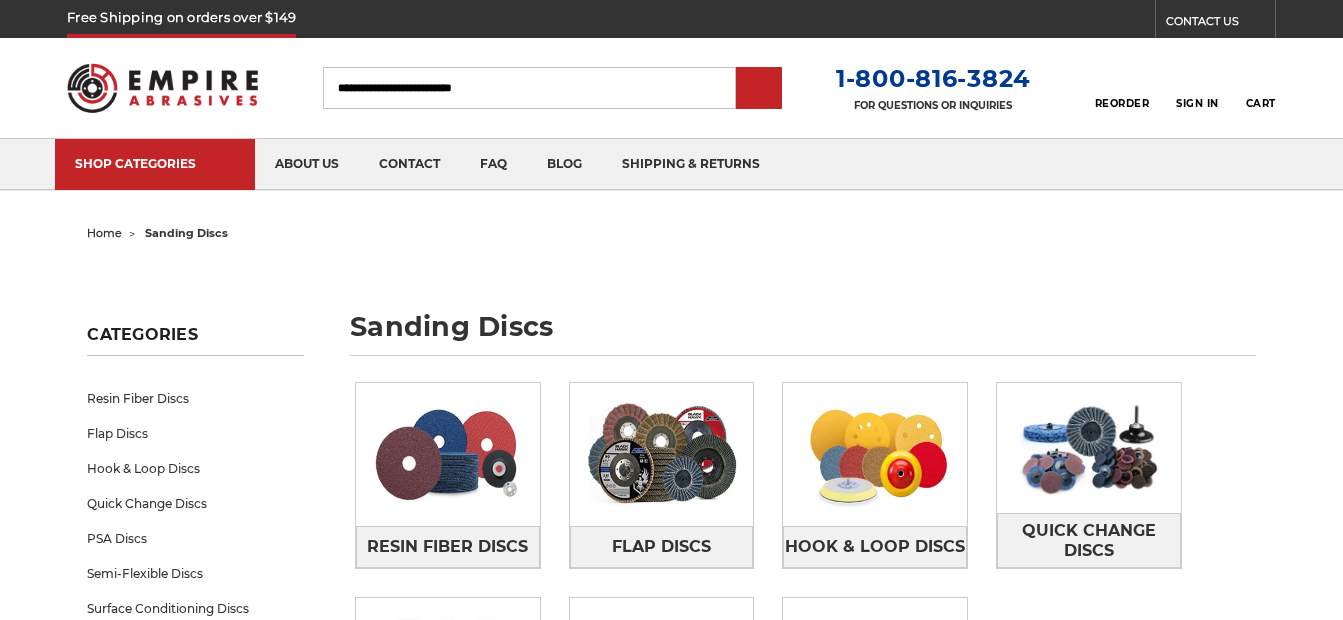 scroll, scrollTop: 0, scrollLeft: 0, axis: both 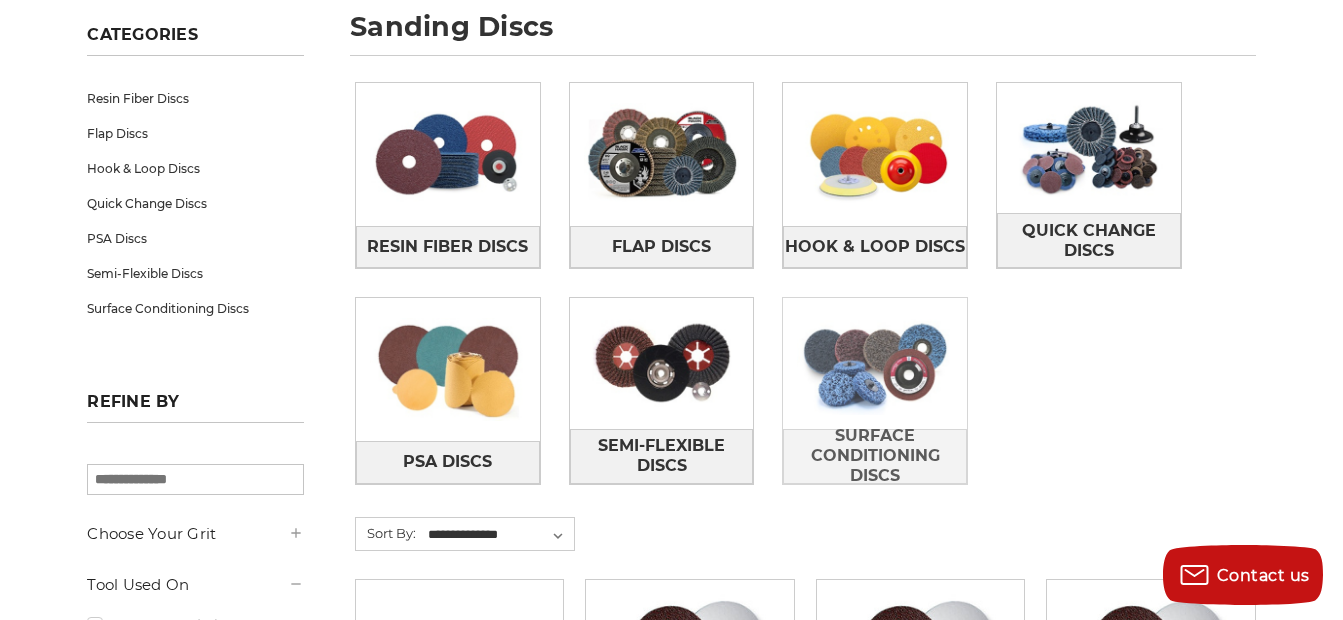 click at bounding box center [875, 363] 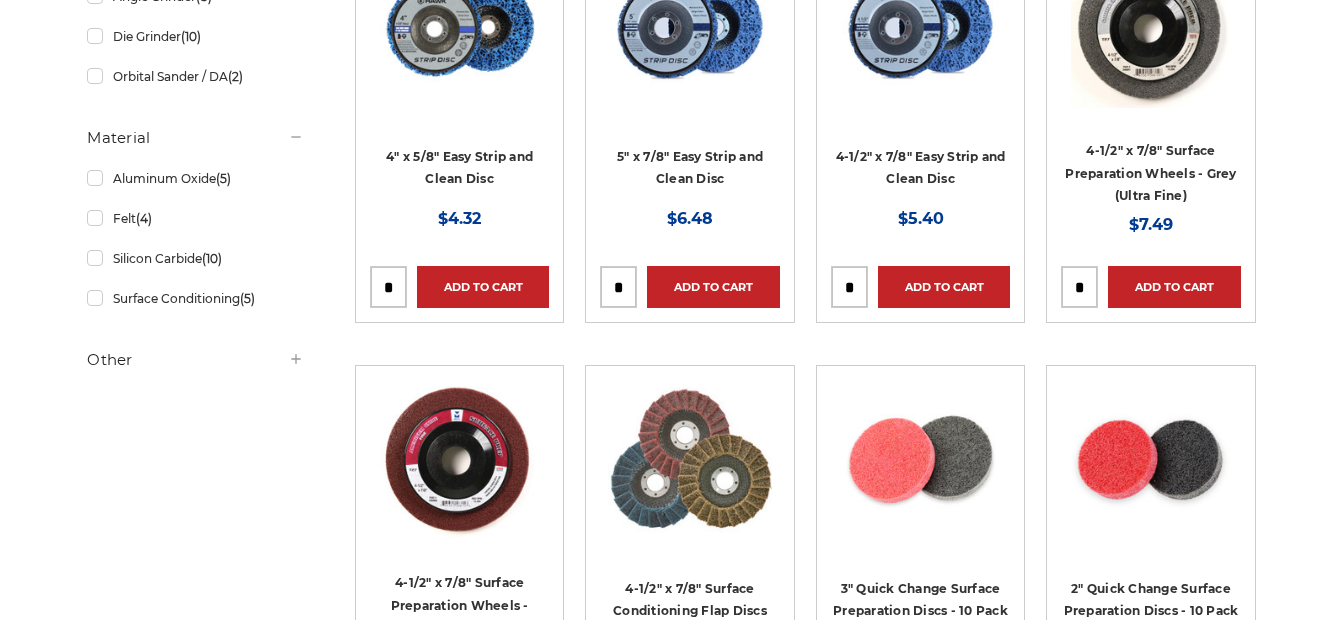 scroll, scrollTop: 600, scrollLeft: 0, axis: vertical 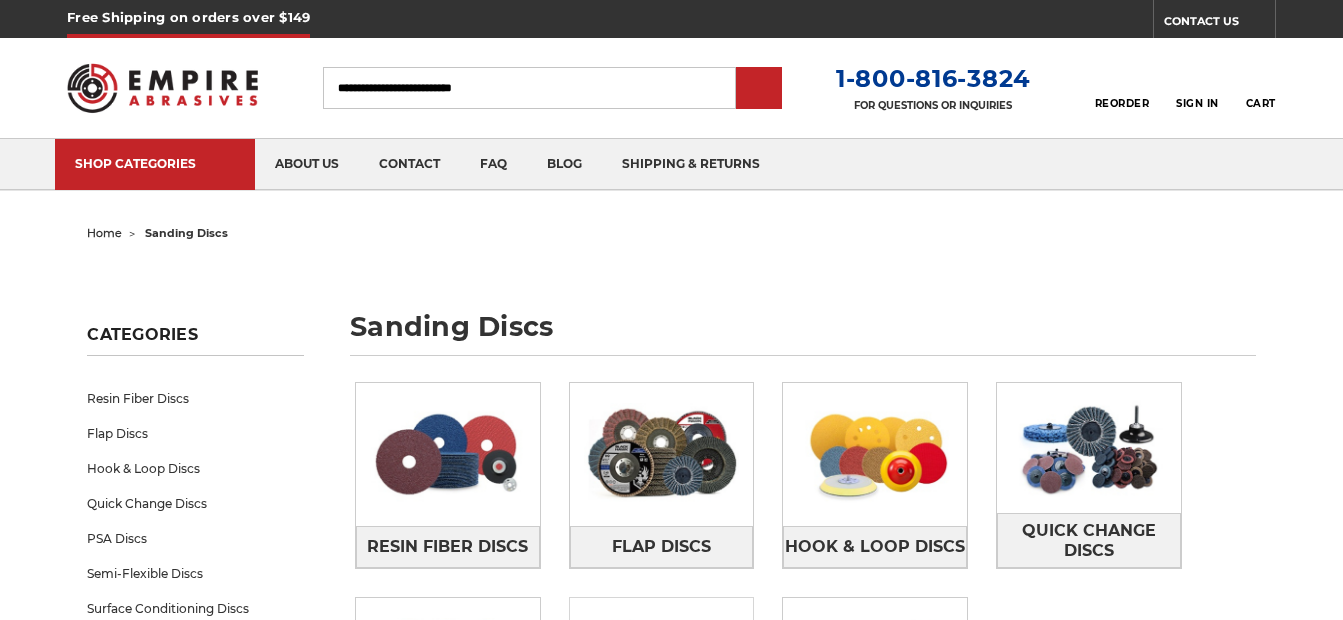 click at bounding box center [662, 663] 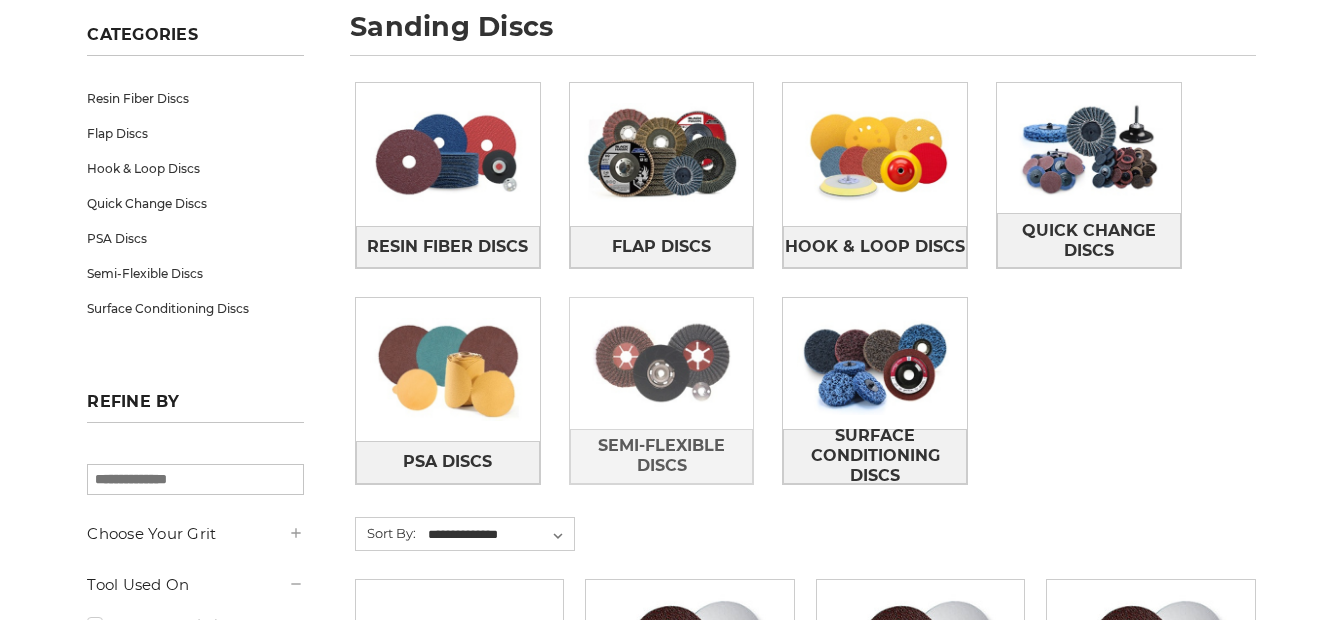 scroll, scrollTop: 300, scrollLeft: 0, axis: vertical 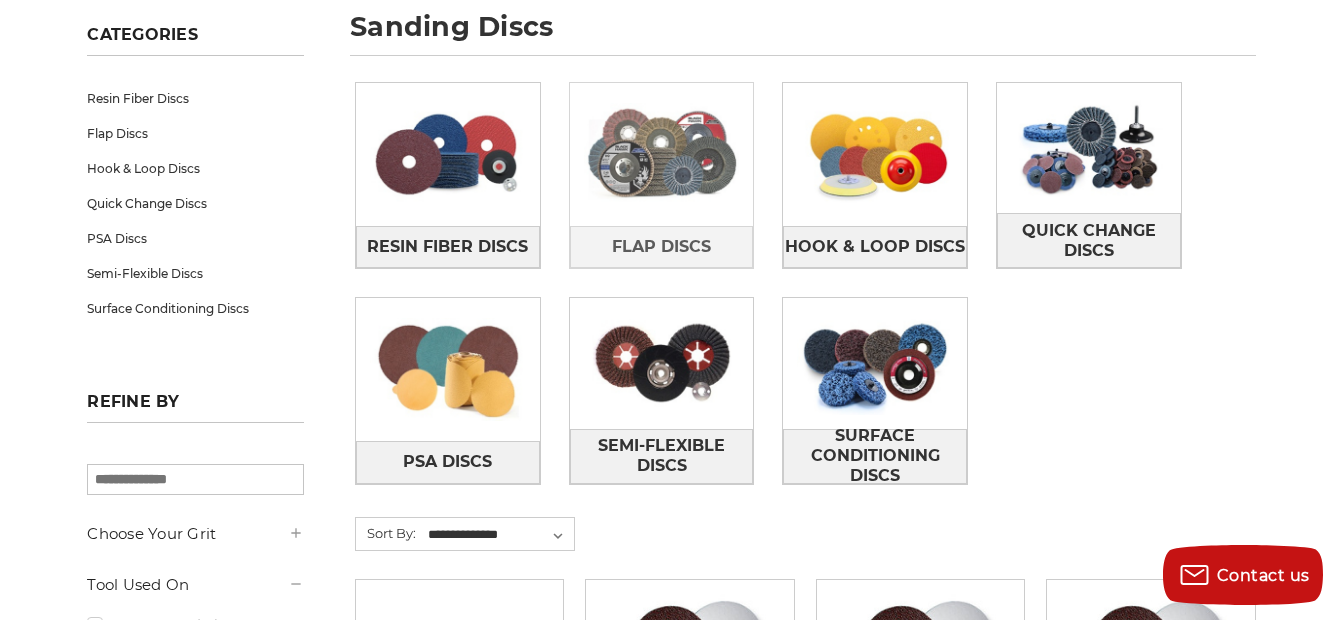 click at bounding box center (662, 154) 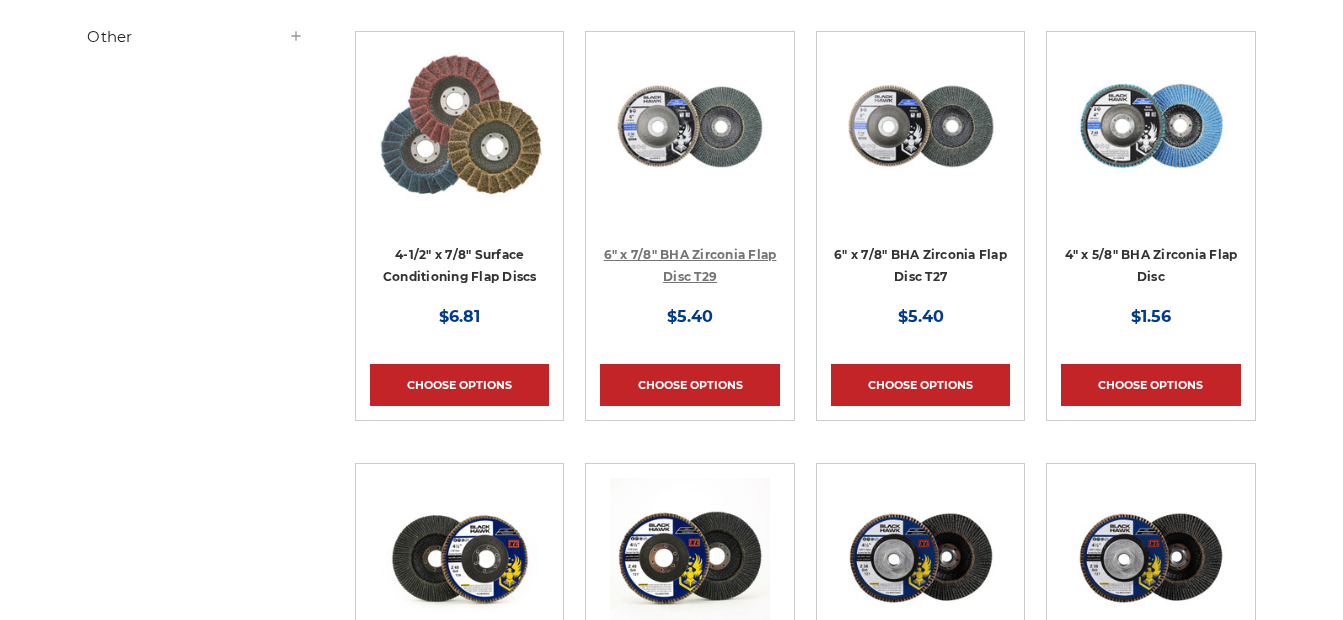 scroll, scrollTop: 900, scrollLeft: 0, axis: vertical 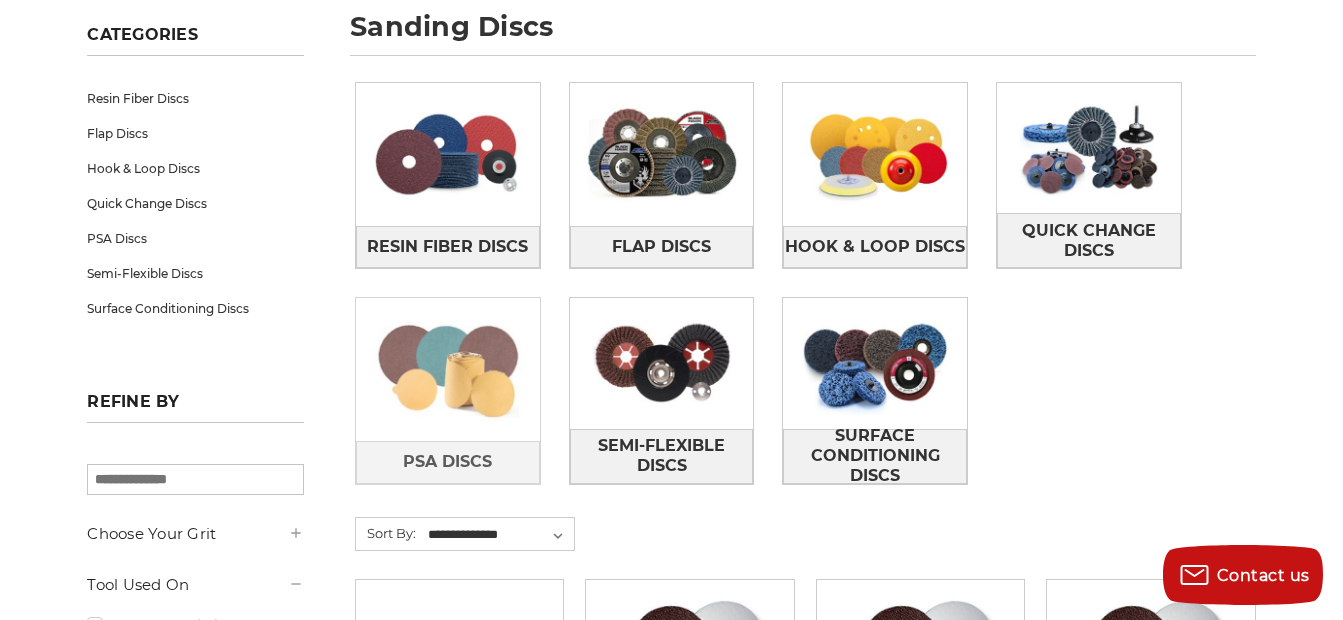 click at bounding box center (448, 369) 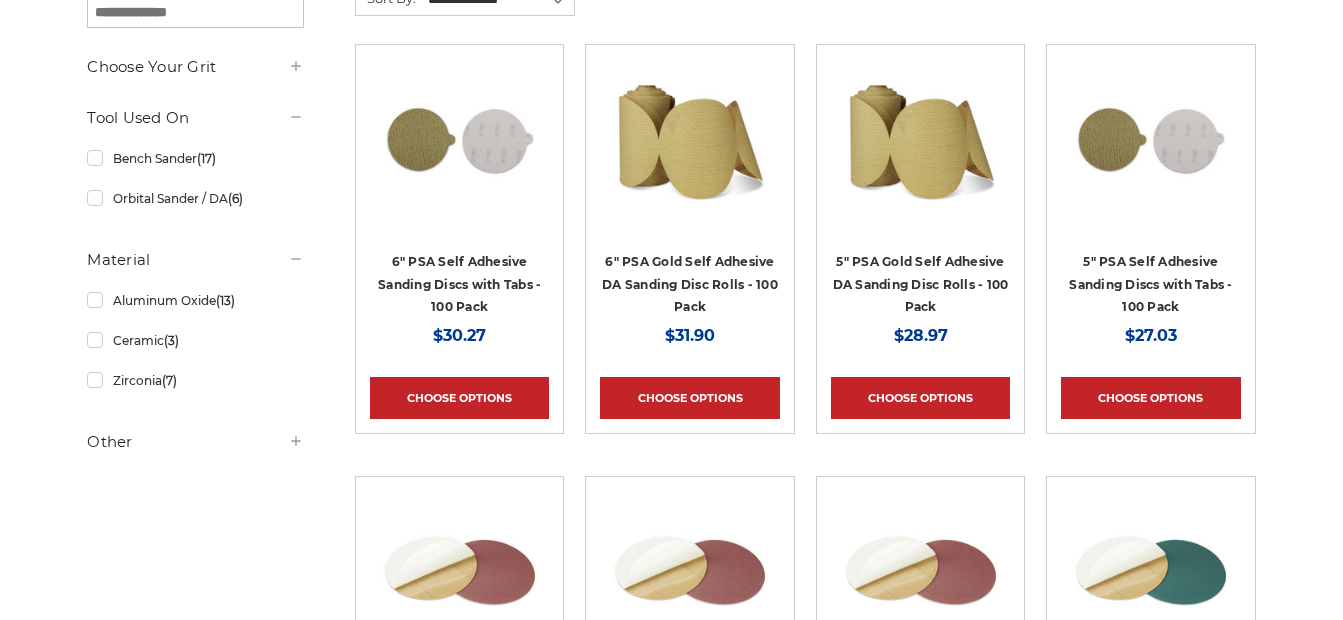 scroll, scrollTop: 406, scrollLeft: 0, axis: vertical 